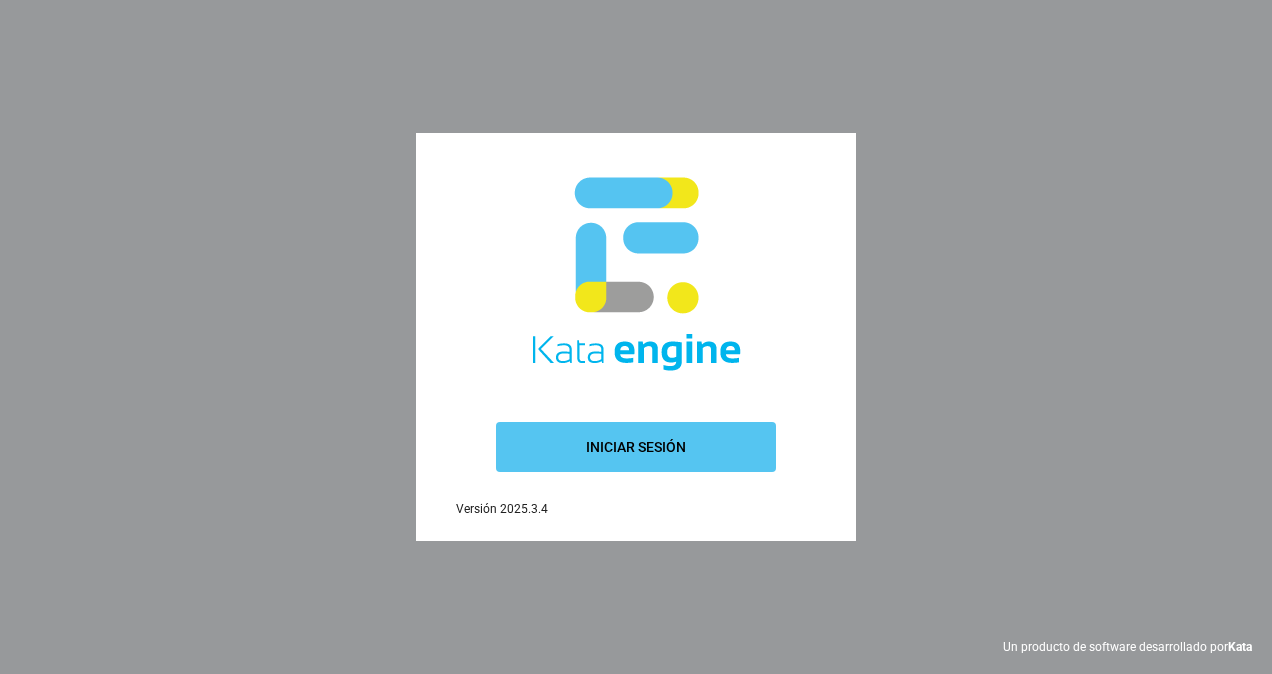 scroll, scrollTop: 0, scrollLeft: 0, axis: both 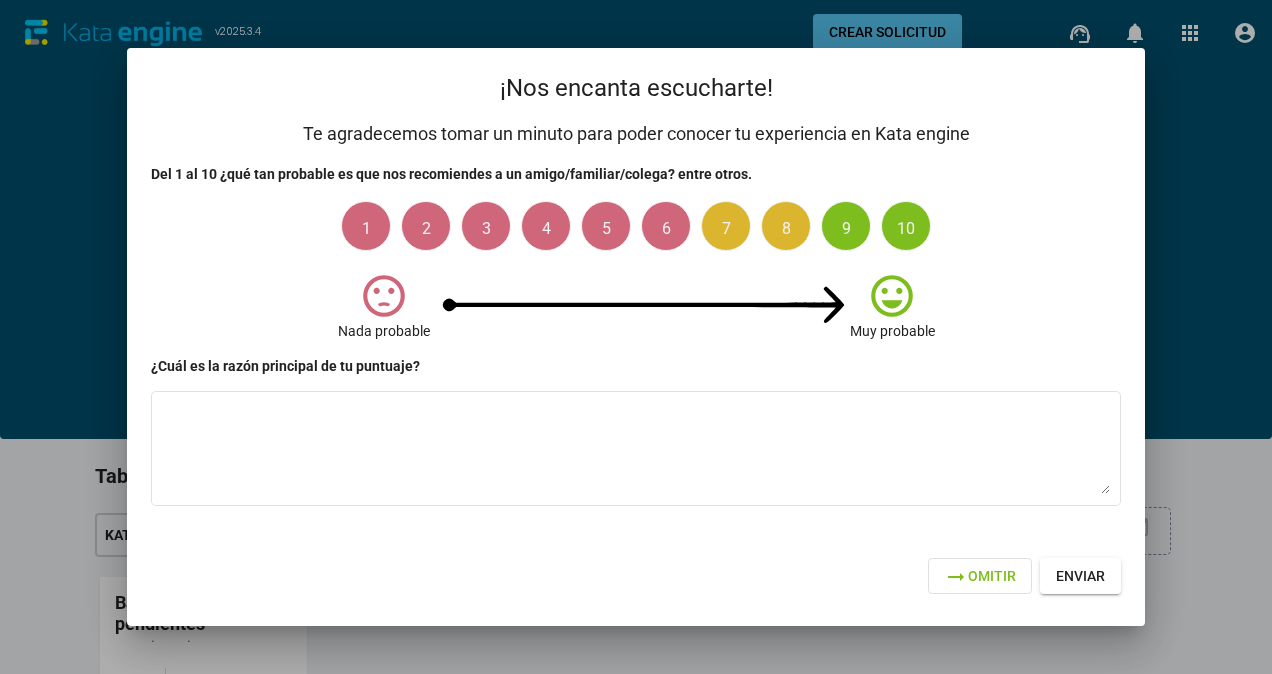 click on "arrow_right_alt  Omitir" at bounding box center (980, 576) 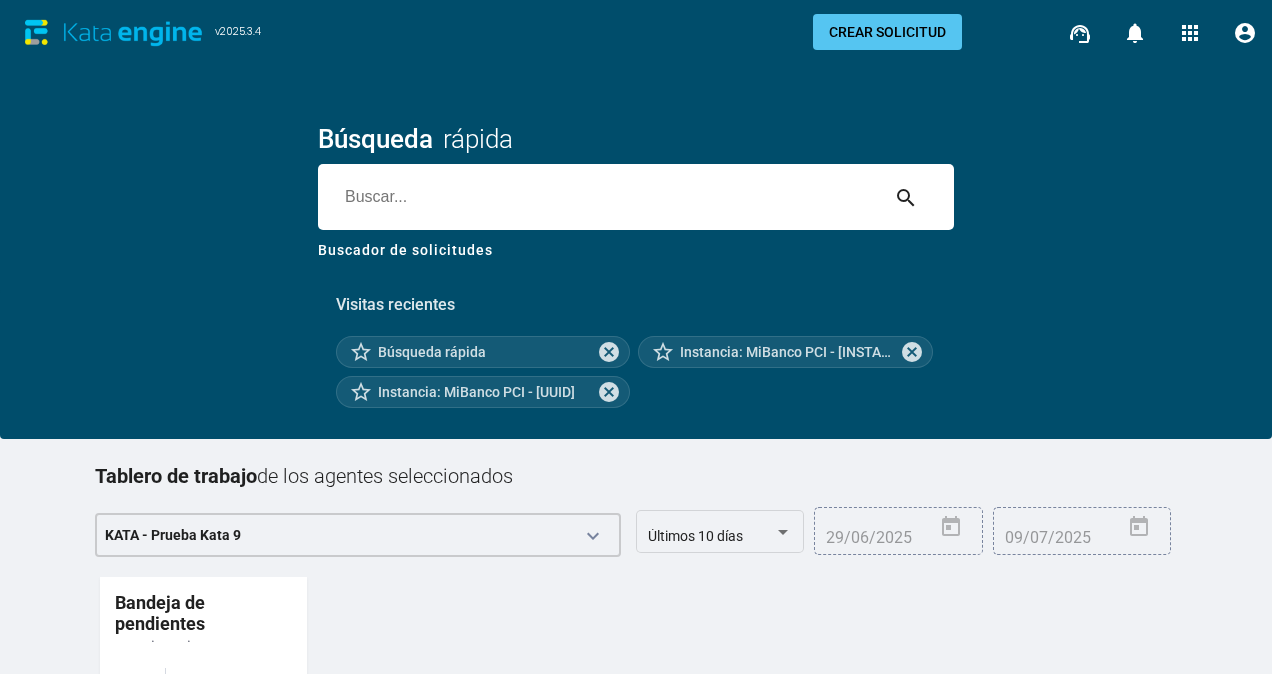 click on "Visitas recientes star_border Búsqueda rápida cancel star_border Instancia: MiBanco PCI - [UUID] cancel star_border Instancia: MiBanco PCI - [UUID] cancel" at bounding box center [636, 343] 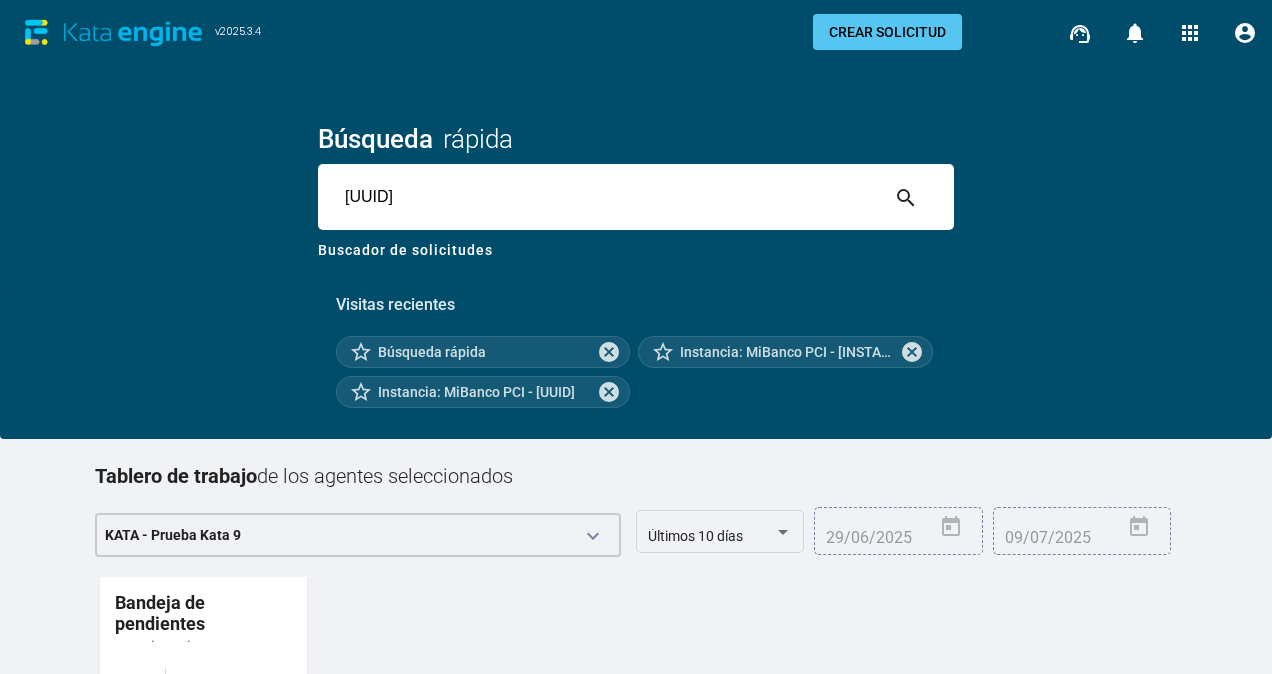 type on "[UUID]" 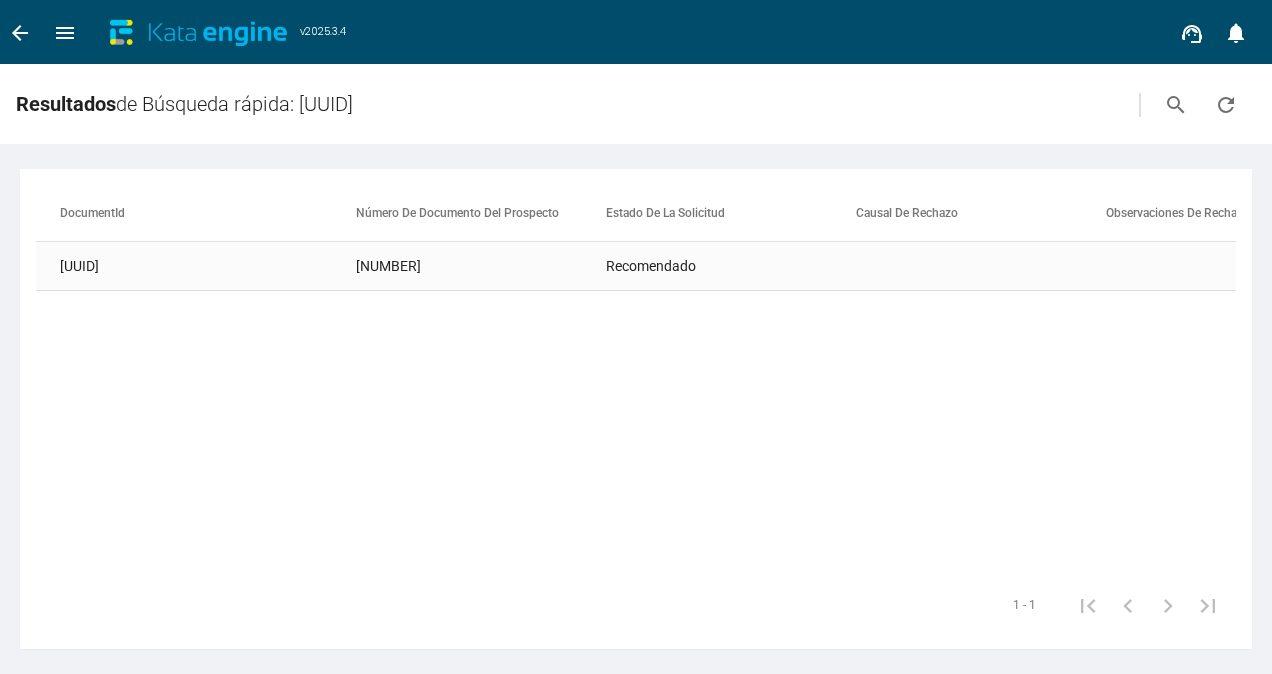 click on "[NUMBER]" at bounding box center [481, 266] 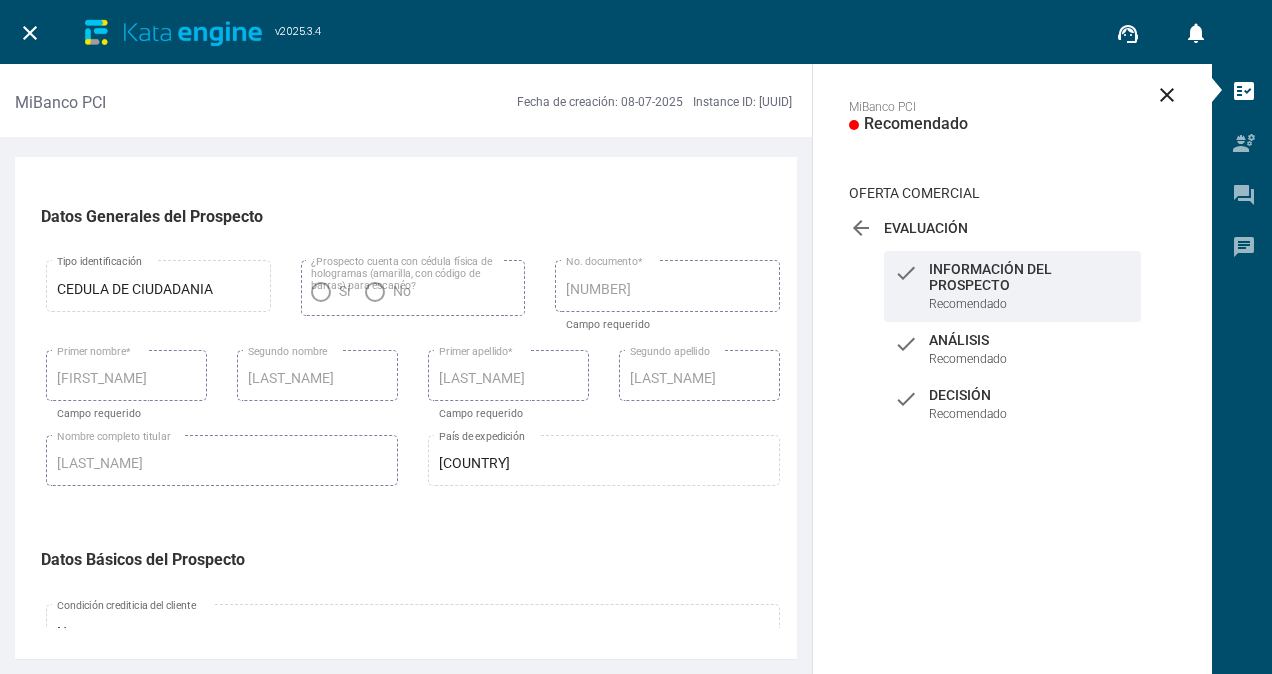 click on "arrow_back" at bounding box center (861, 228) 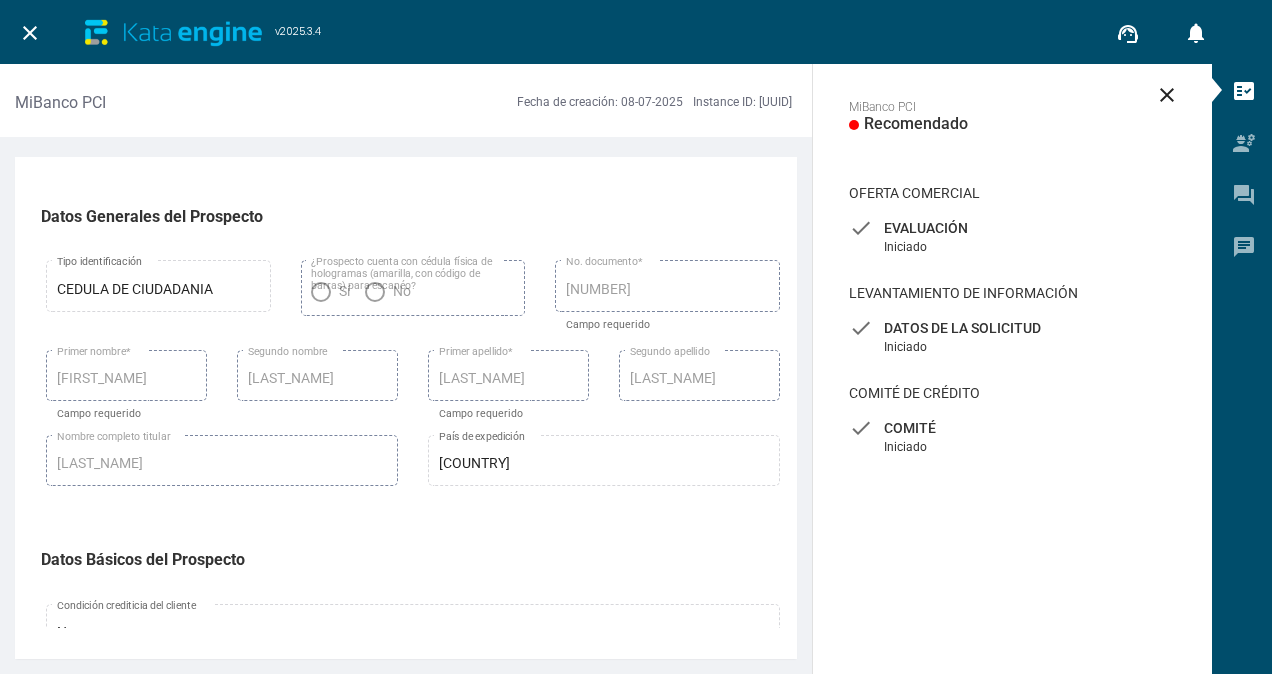 click on "Comité" at bounding box center (1012, 228) 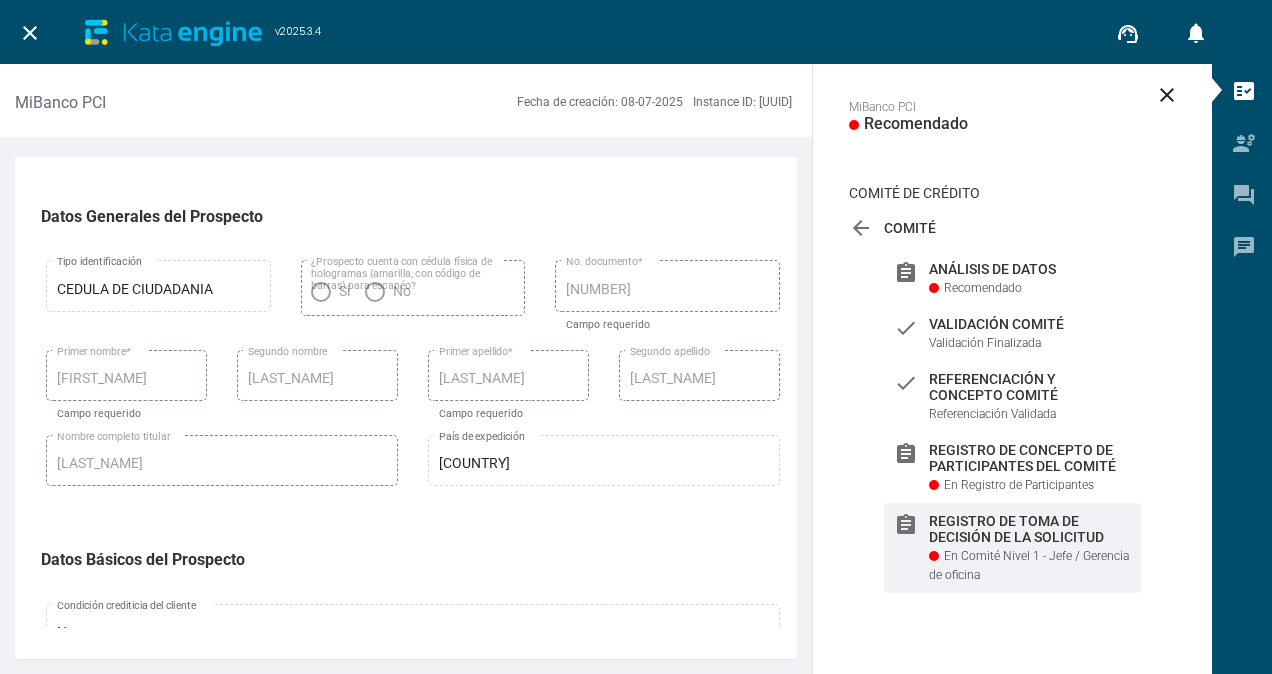 click on "Registro de toma de decisión de la solicitud" at bounding box center (1030, 269) 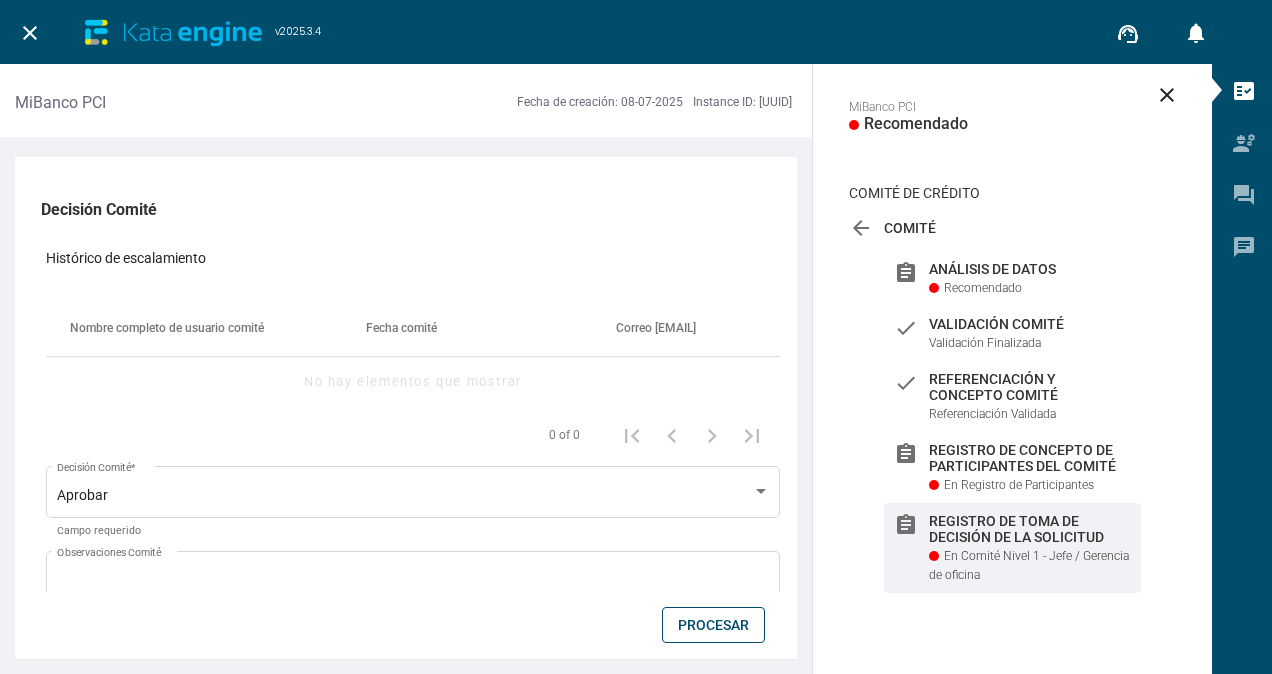 scroll, scrollTop: 0, scrollLeft: 0, axis: both 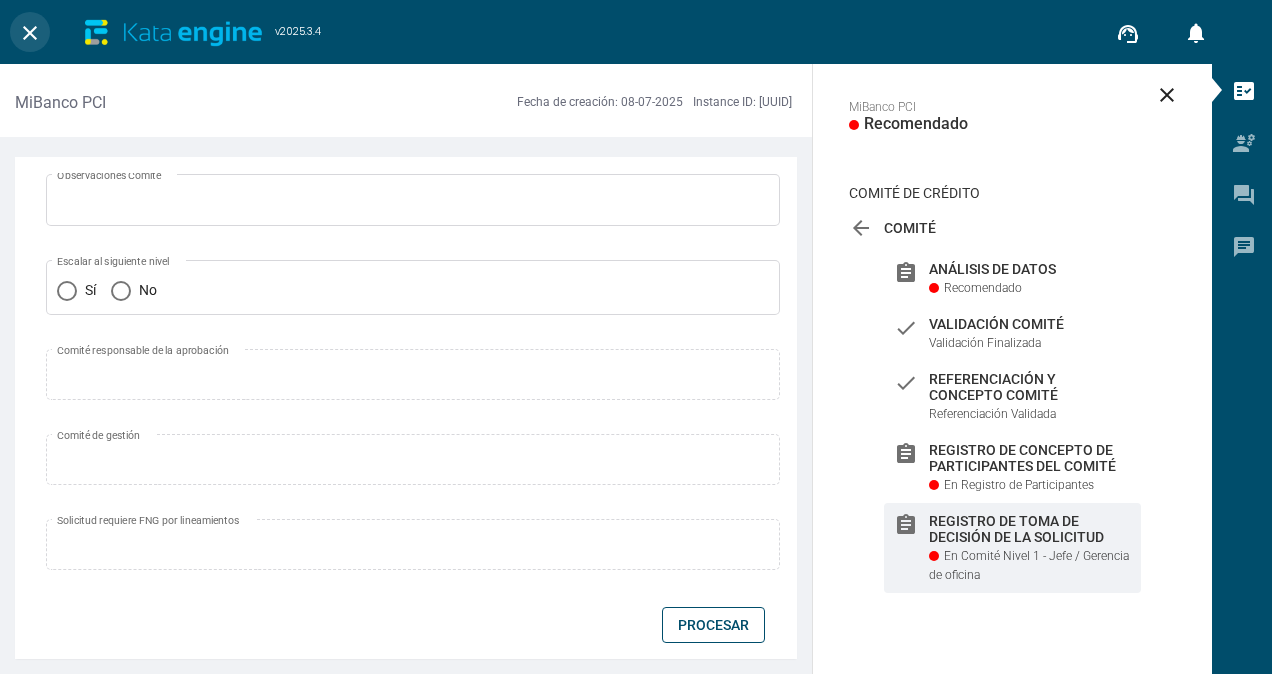 click on "close" at bounding box center (30, 33) 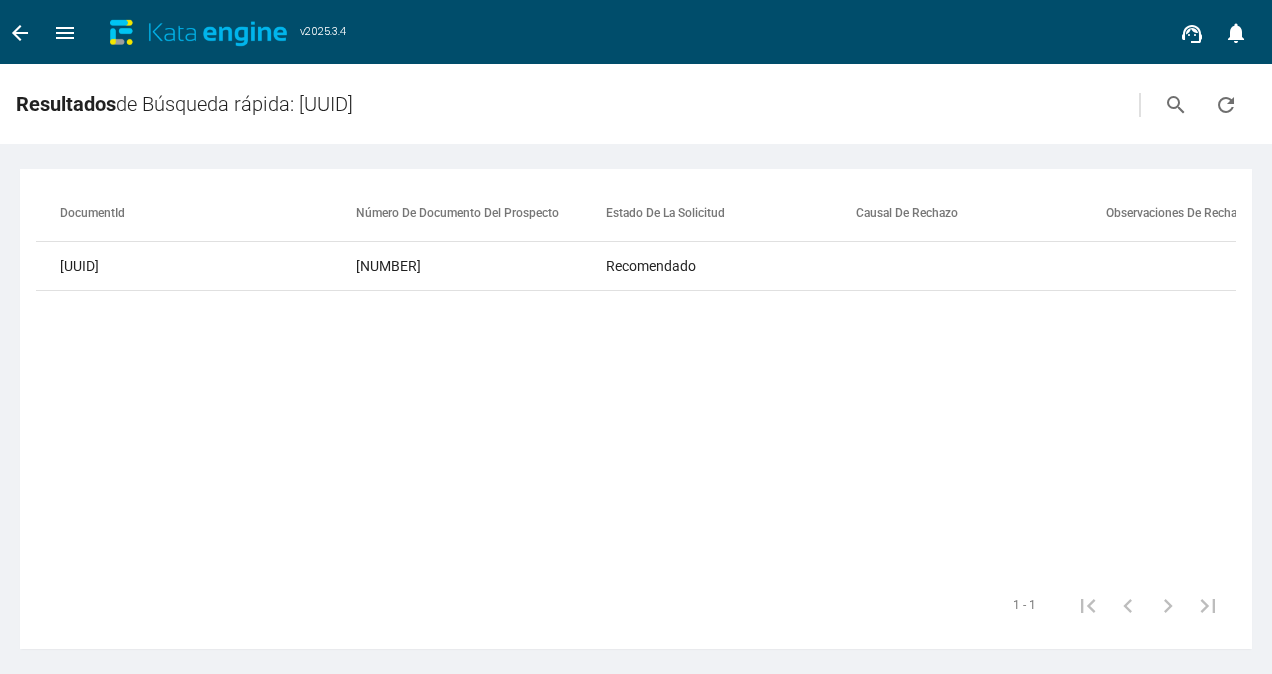 click on "Número de Documento del Prospecto [NUMBER] Nombre del asesor [NAME] Nombre del cliente [NAME] [PRODUCT_NAME] [PRODUCT_NAME] [TERRITORY] [OFFICE_NAME] [APPLICATION_NUMBER] [DATE] [TIME] [AMOUNT] [TERM] [REGION] [LEAD_TYPE] [UUID] [NUMBER] [RECOMMENDED] [NUMBER]_[DATE][TIME] [EMAIL] [FULL_NAME] [PRODUCT_NAME] [PRODUCT_NAME] [CREDIT_CONDITION] [TERRITORY] [OFFICE_NAME] [APPLICATION_NUMBER] [DATE] [TIME] [AMOUNT] [TERM] [REGION] [LEAD_TYPE]" at bounding box center [636, 381] 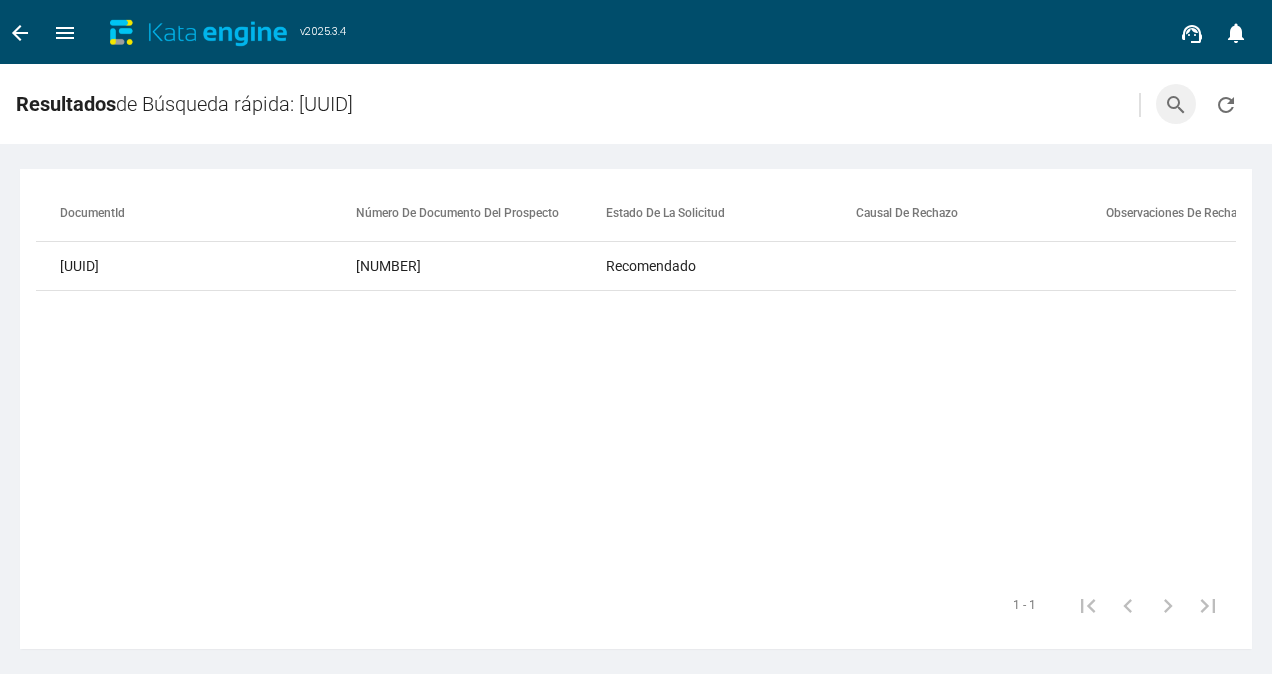 click on "search" at bounding box center (1176, 105) 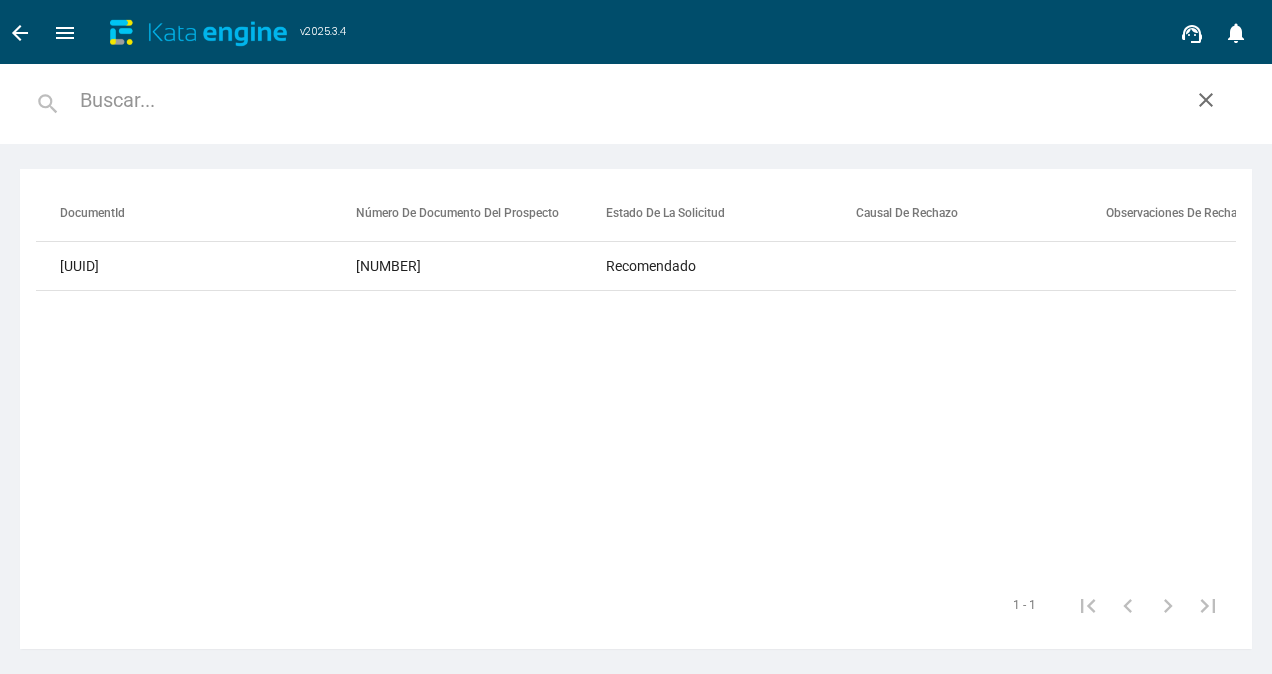 paste on "[UUID]" 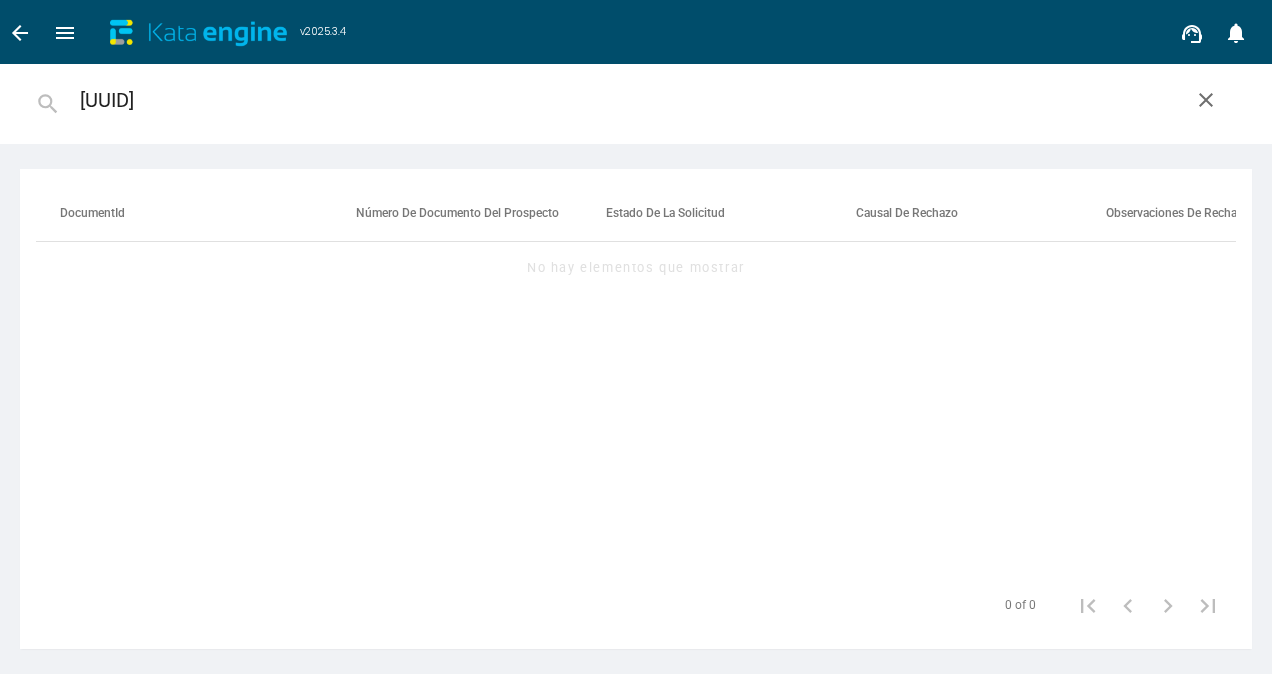 type on "[UUID]" 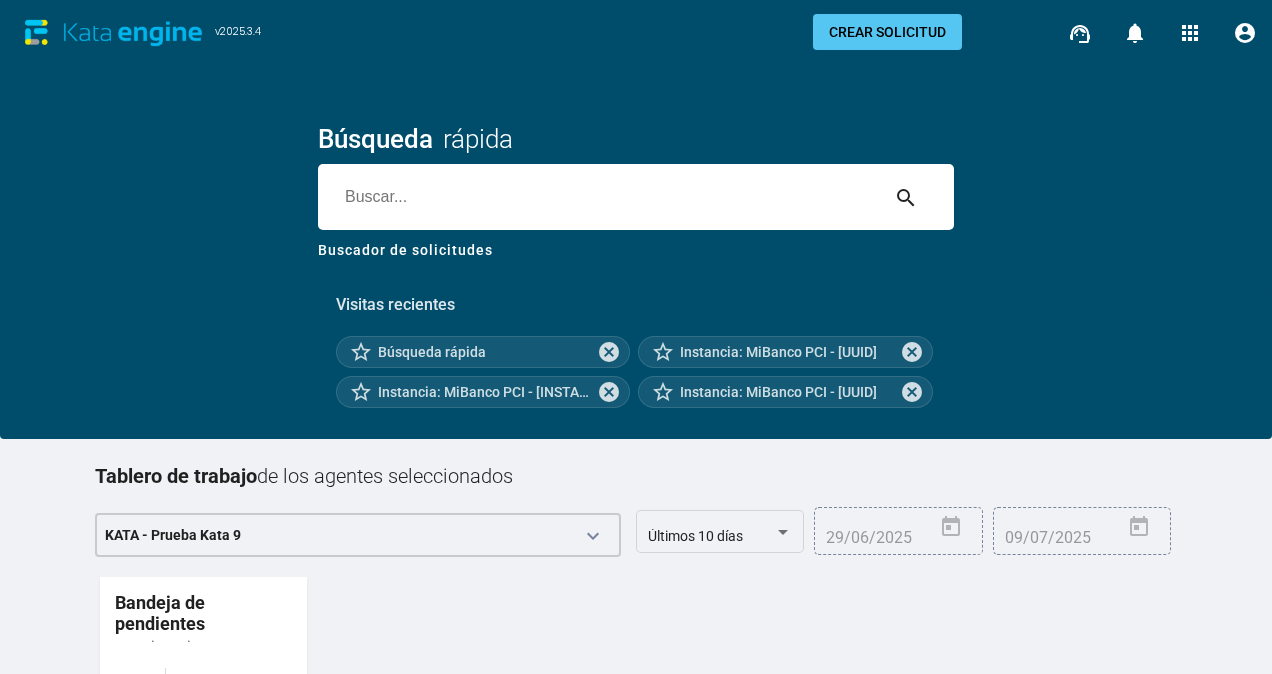 click at bounding box center [598, 197] 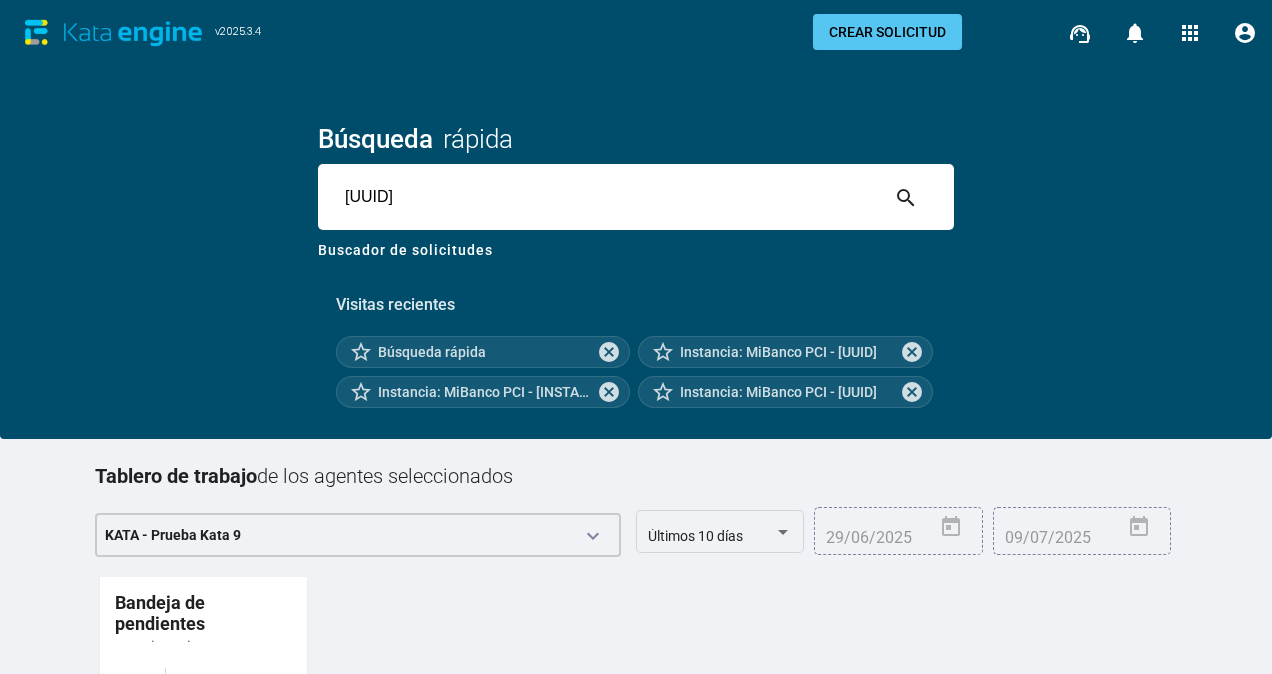 type on "[UUID]" 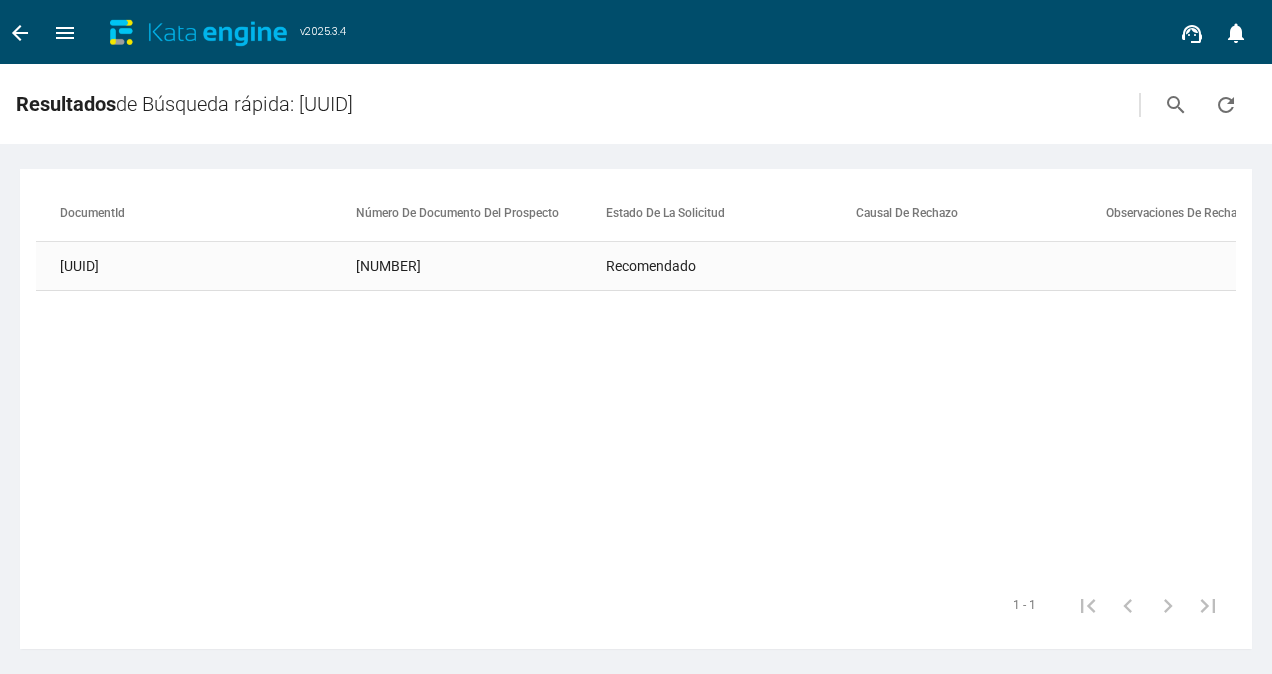 click on "[NUMBER]" at bounding box center (481, 266) 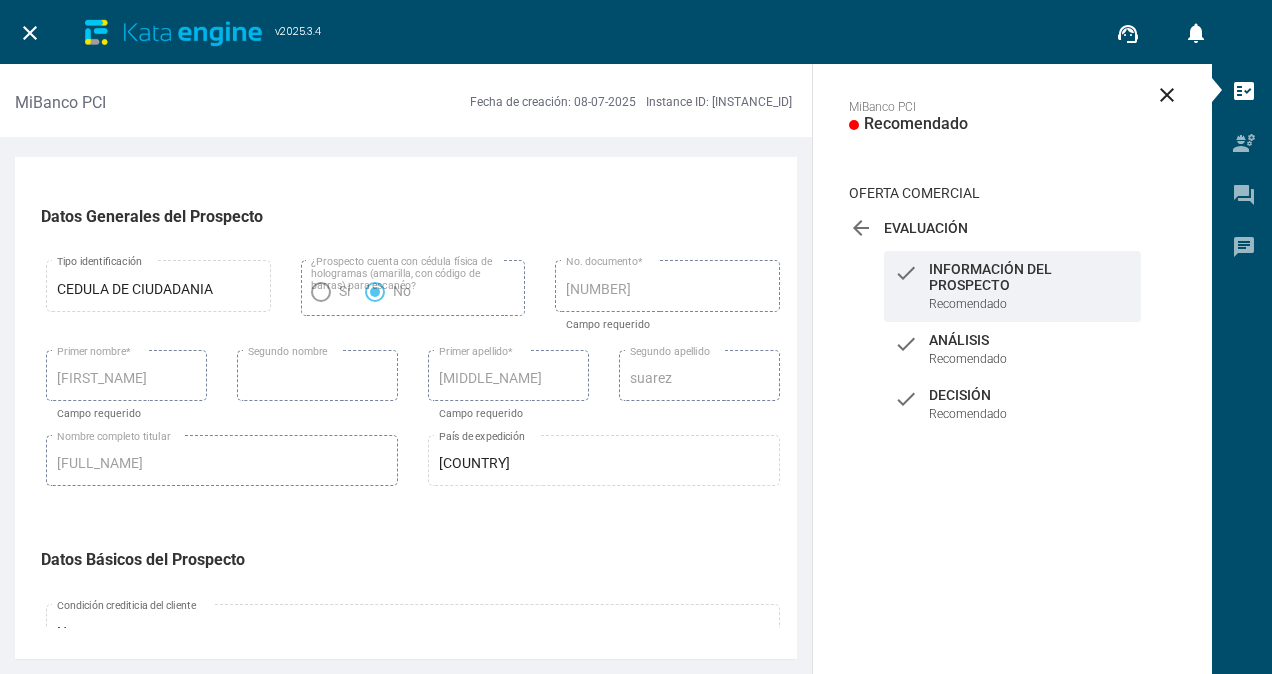 click on "arrow_back" at bounding box center [861, 228] 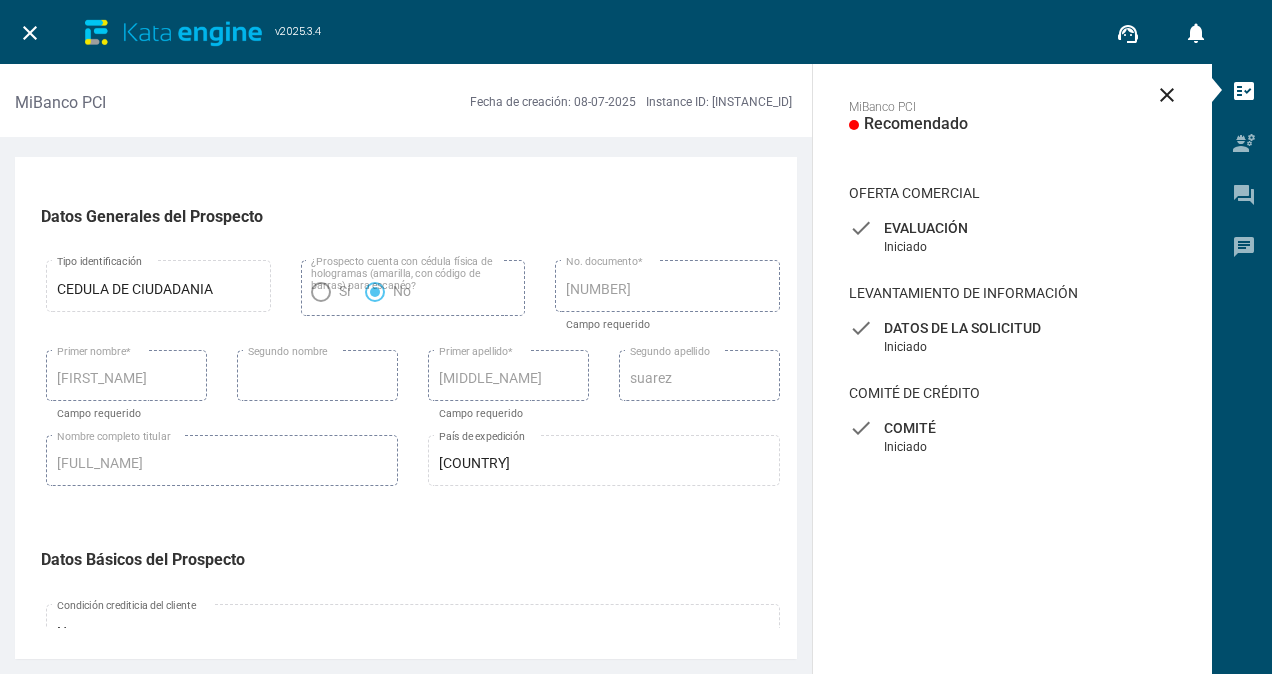 click on "check Comité  Iniciado" at bounding box center (1012, 237) 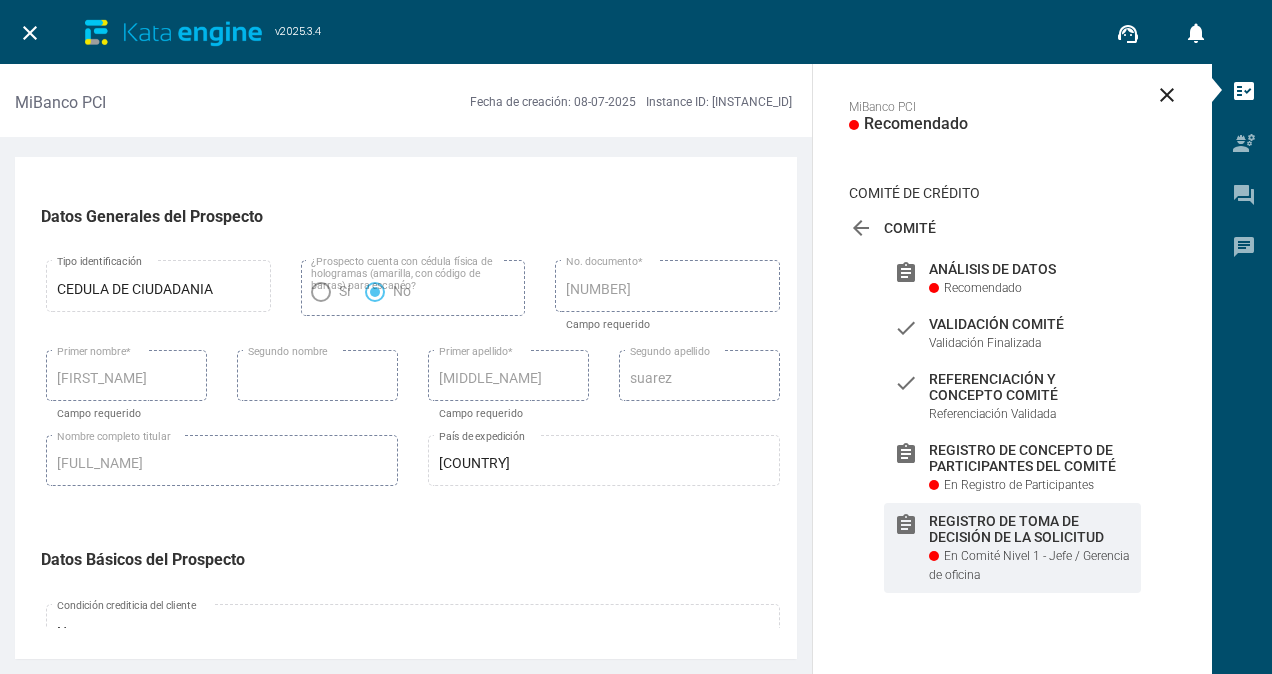 click on "Registro de toma de decisión de la solicitud" at bounding box center (1030, 269) 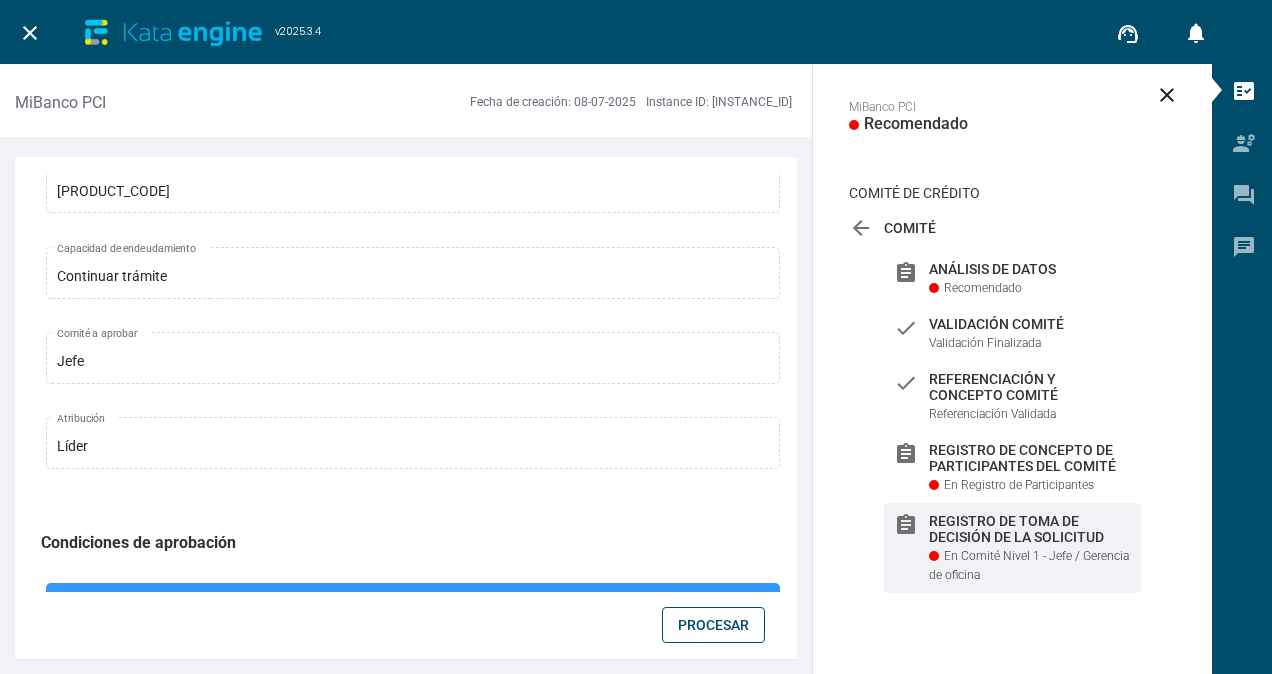 scroll, scrollTop: 1096, scrollLeft: 0, axis: vertical 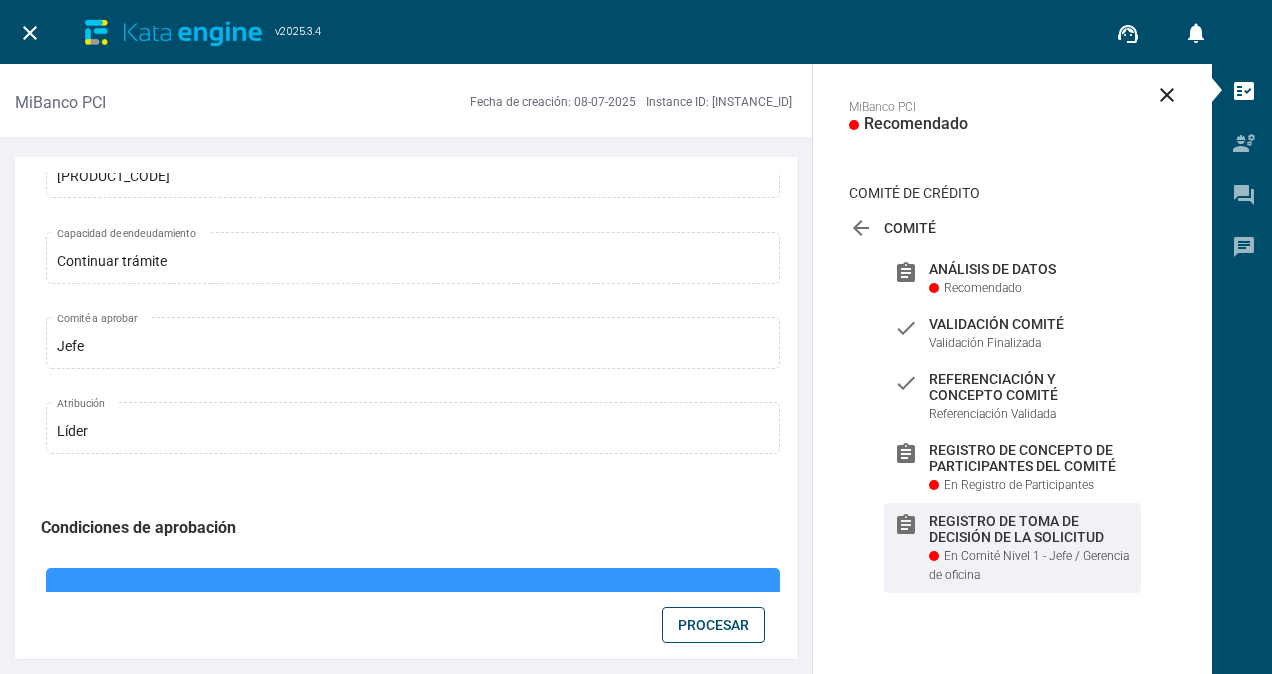 click on "Procesar" at bounding box center [713, 625] 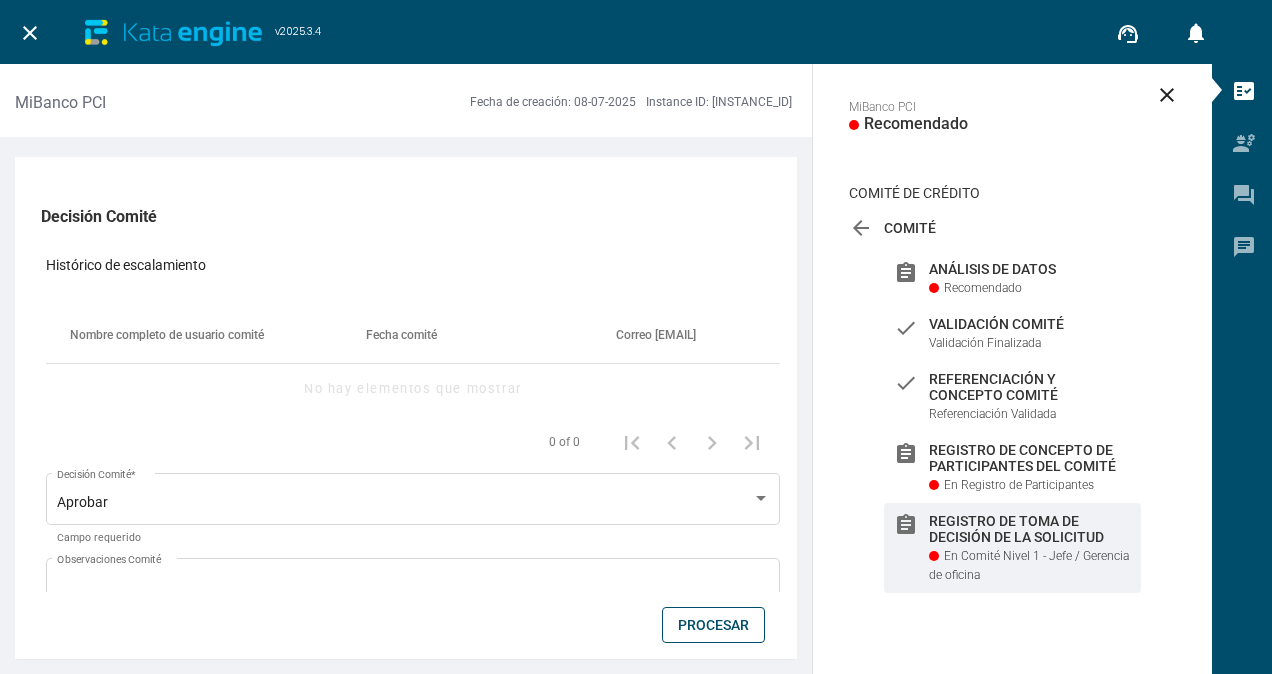 scroll, scrollTop: 1430, scrollLeft: 0, axis: vertical 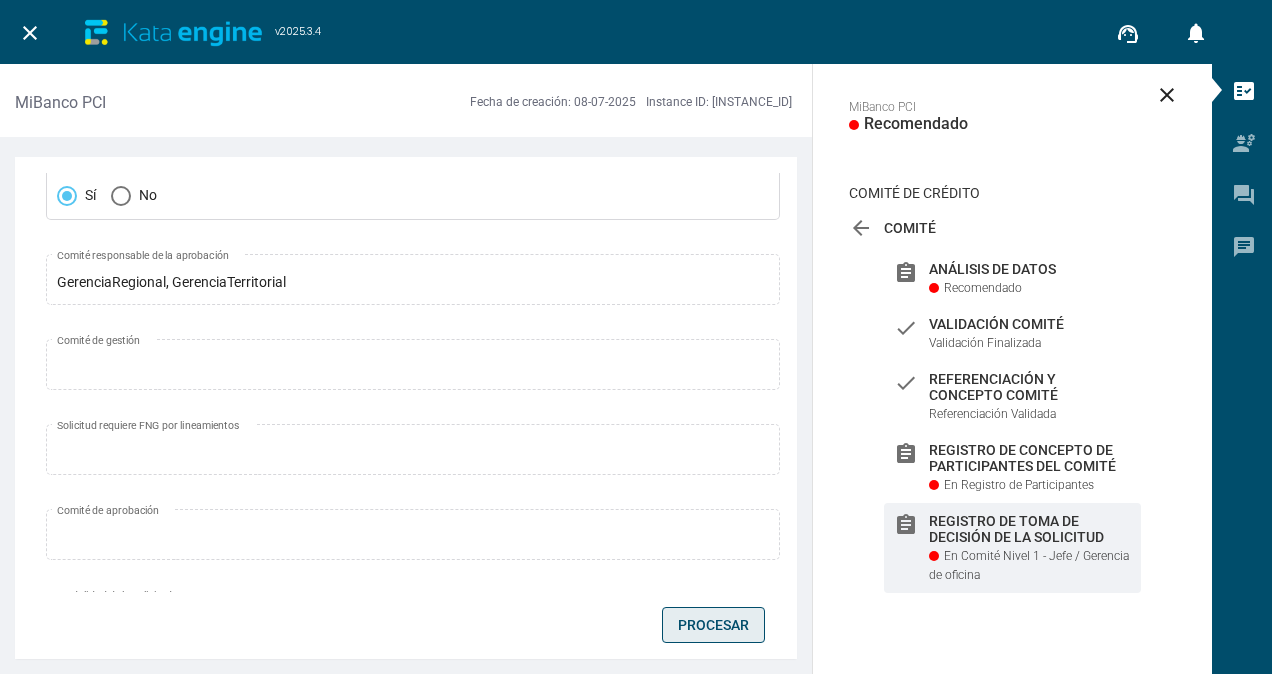 click on "Procesar" at bounding box center [713, 625] 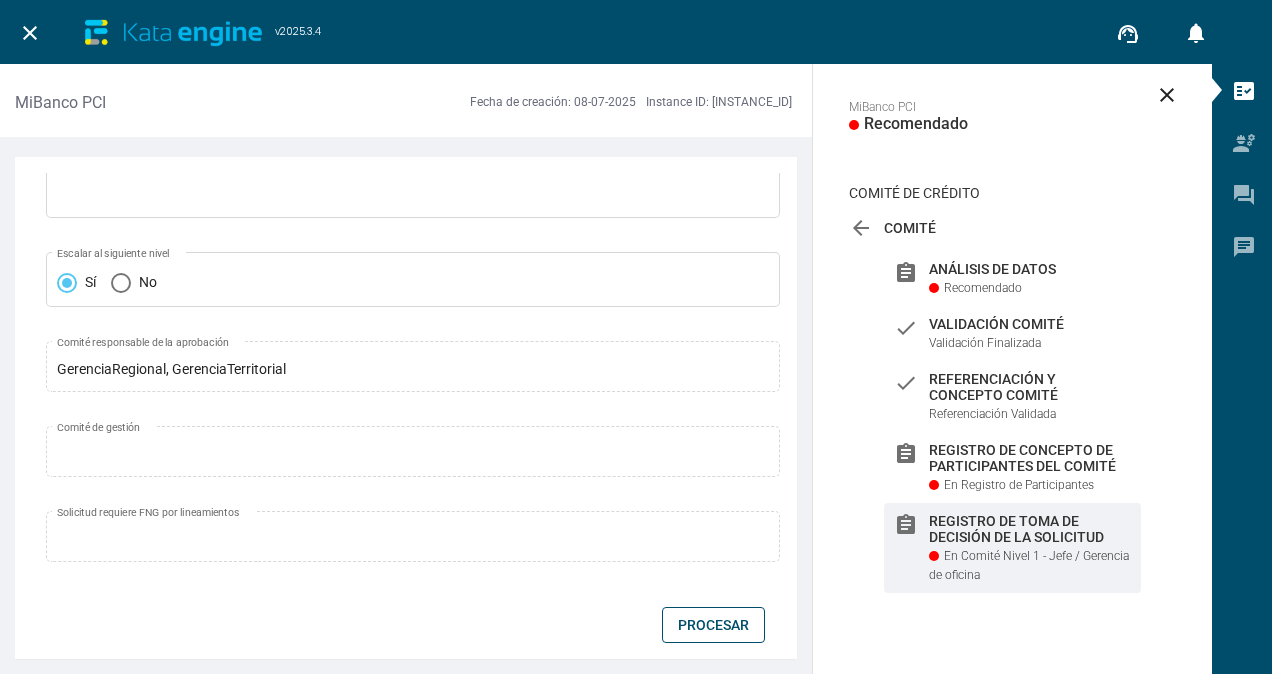 scroll, scrollTop: 500, scrollLeft: 0, axis: vertical 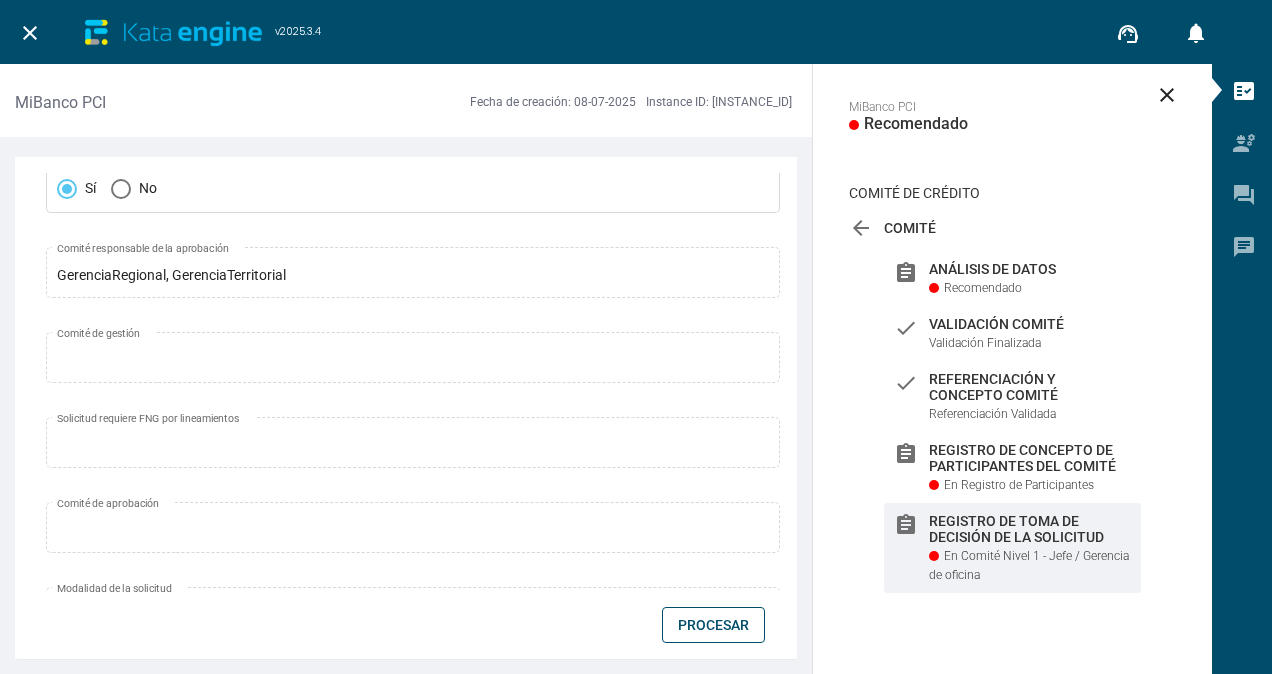 drag, startPoint x: 558, startPoint y: 100, endPoint x: 796, endPoint y: 111, distance: 238.25406 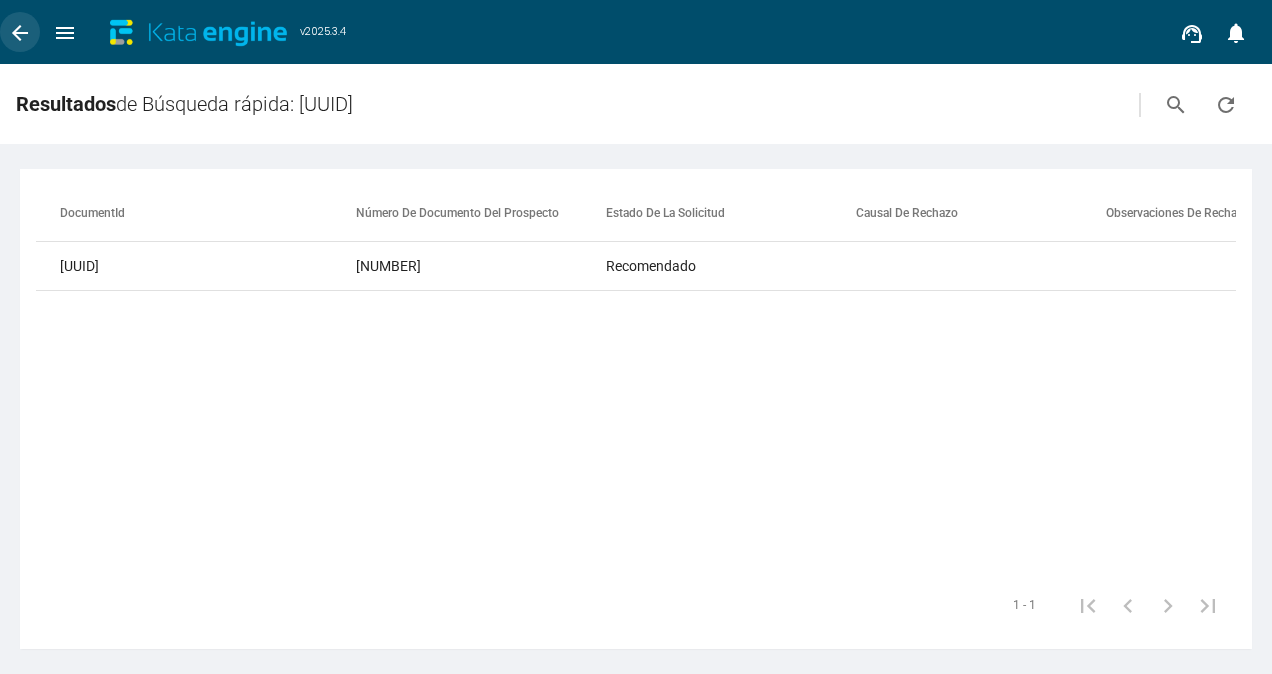 click on "arrow_back" at bounding box center (20, 33) 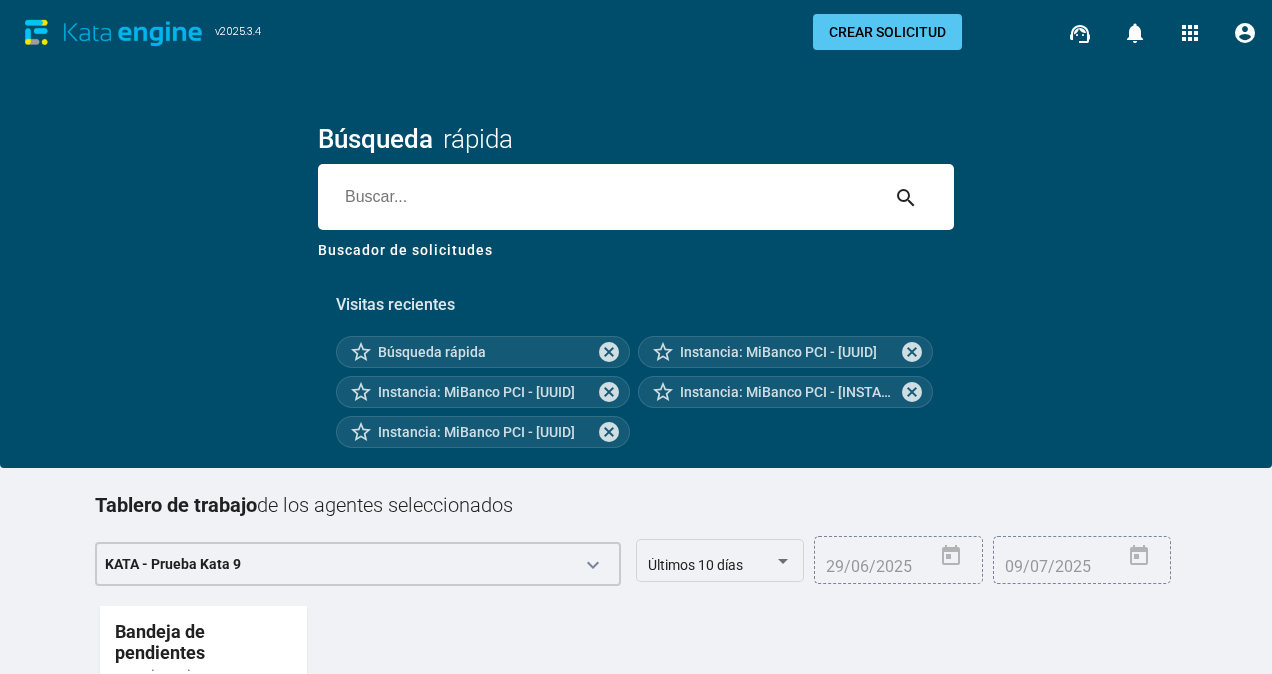 click on "Visitas recientes star_border Búsqueda rápida cancel star_border Instancia: MiBanco PCI - [UUID] cancel star_border Instancia: MiBanco PCI - [UUID] cancel star_border Instancia: MiBanco PCI - [UUID] cancel star_border Instancia: MiBanco PCI - [UUID] cancel" at bounding box center [636, 363] 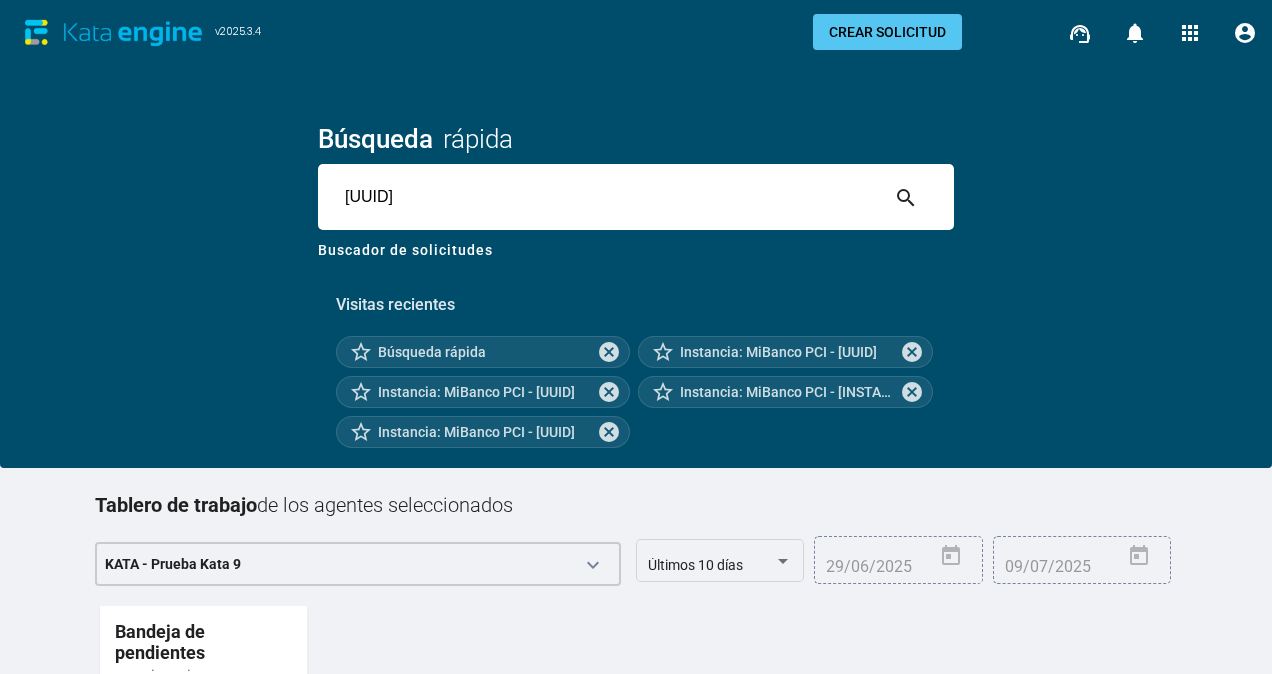 type on "[UUID]" 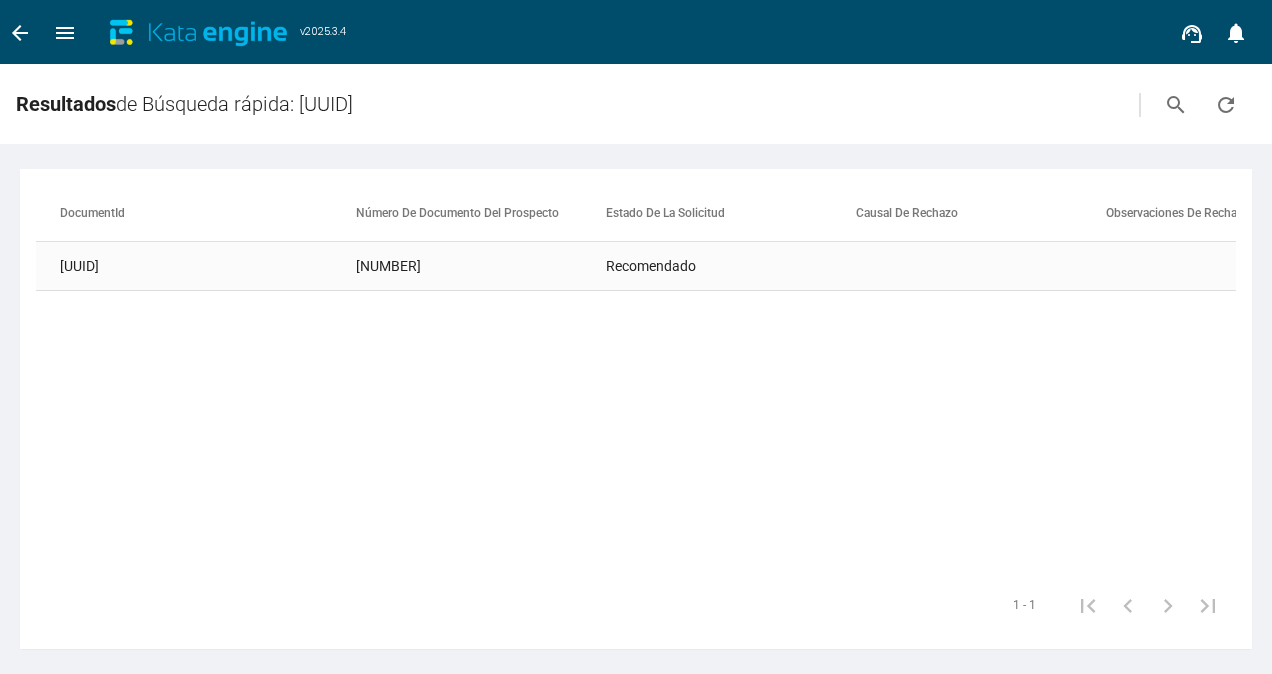 click at bounding box center [321, 266] 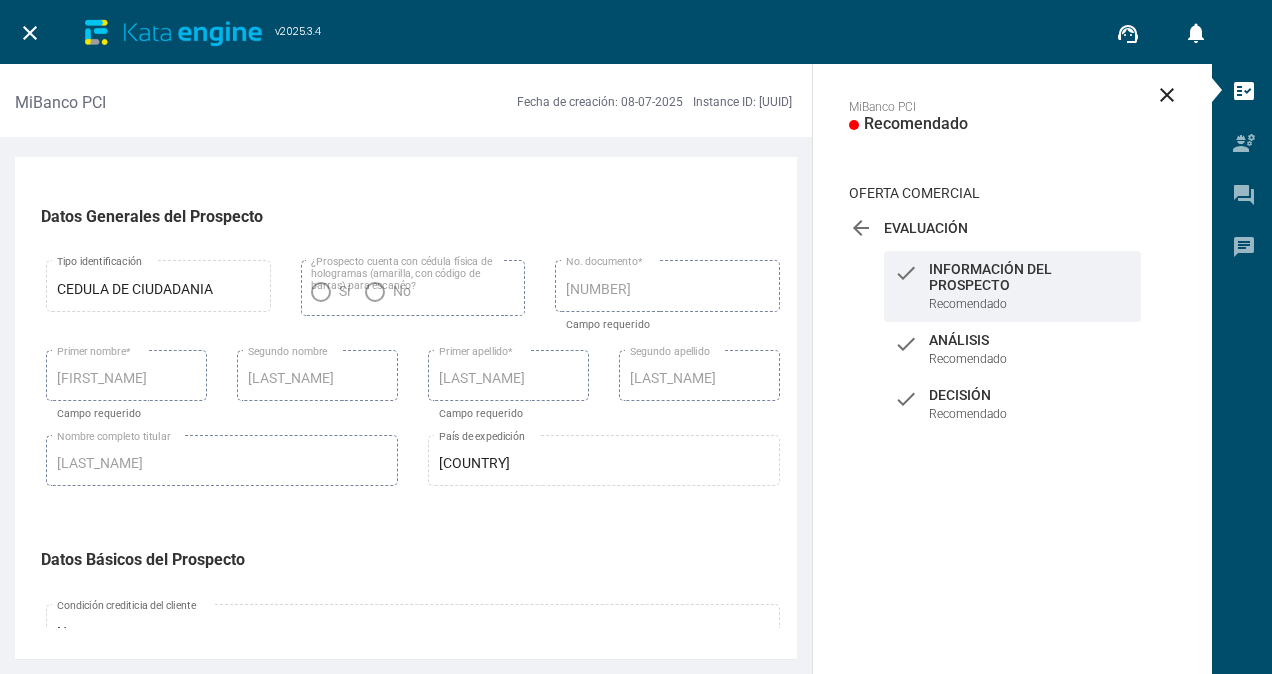 click on "arrow_back" at bounding box center [861, 228] 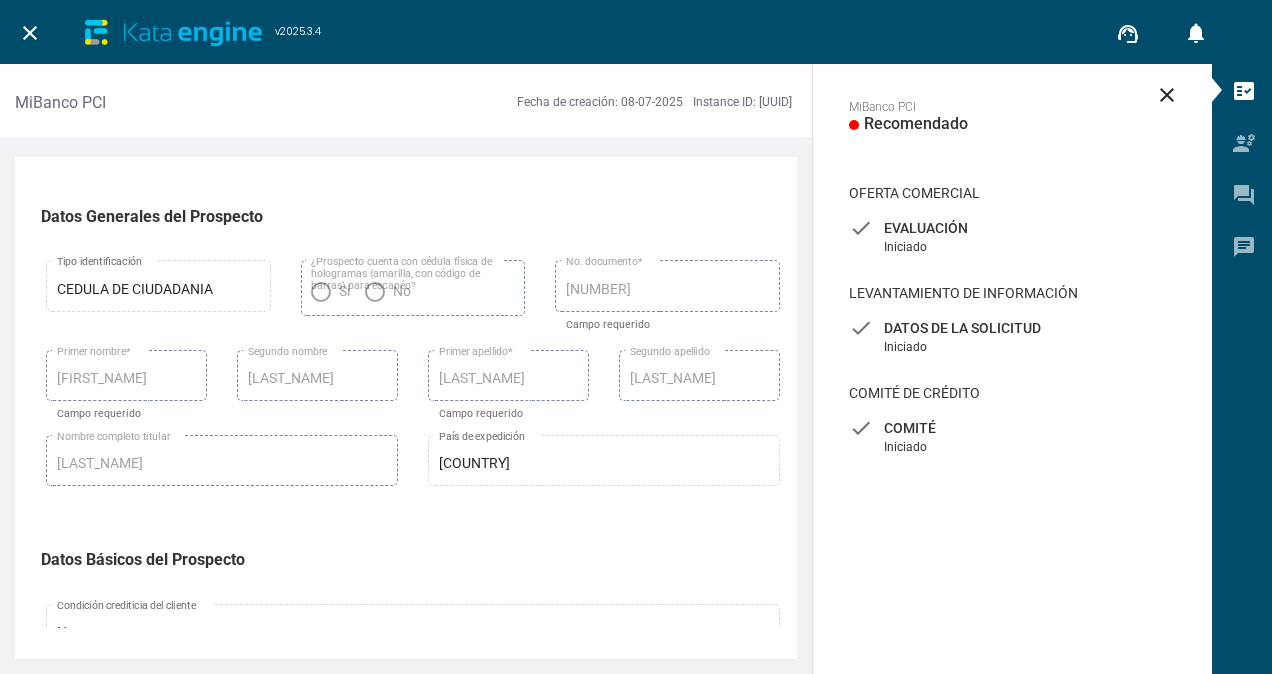 click on "Comité" at bounding box center (1012, 228) 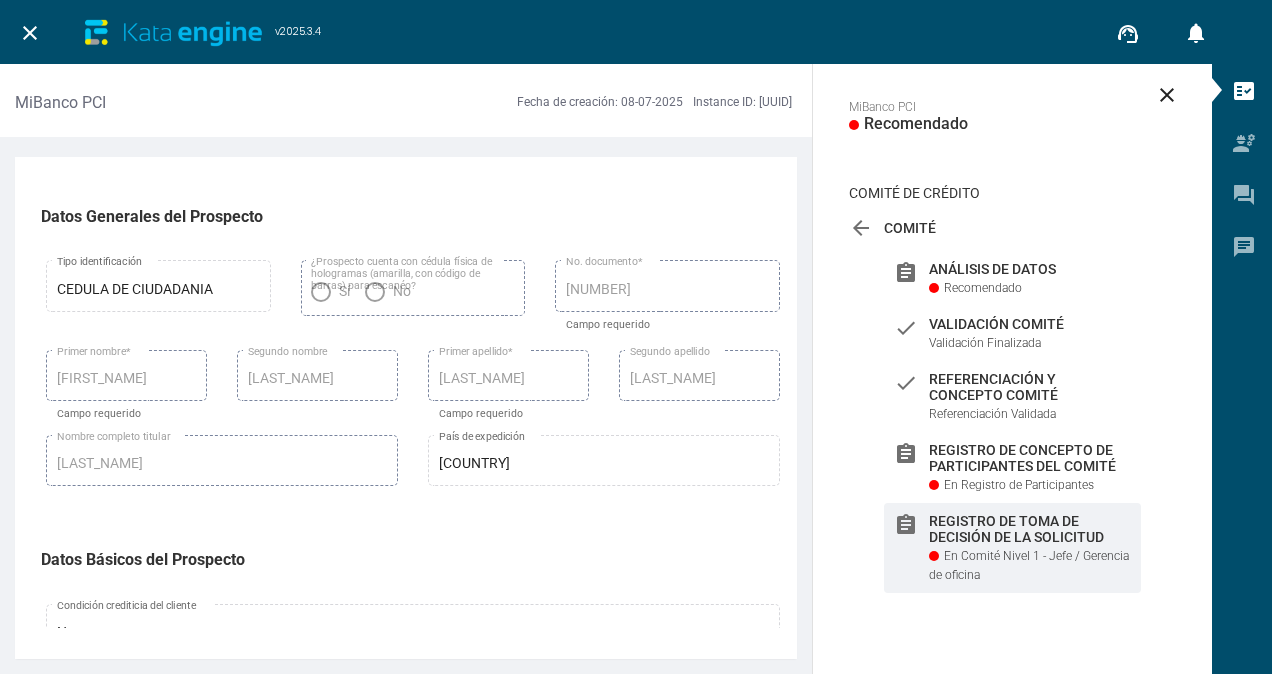 click on "Registro de toma de decisión de la solicitud" at bounding box center [1030, 269] 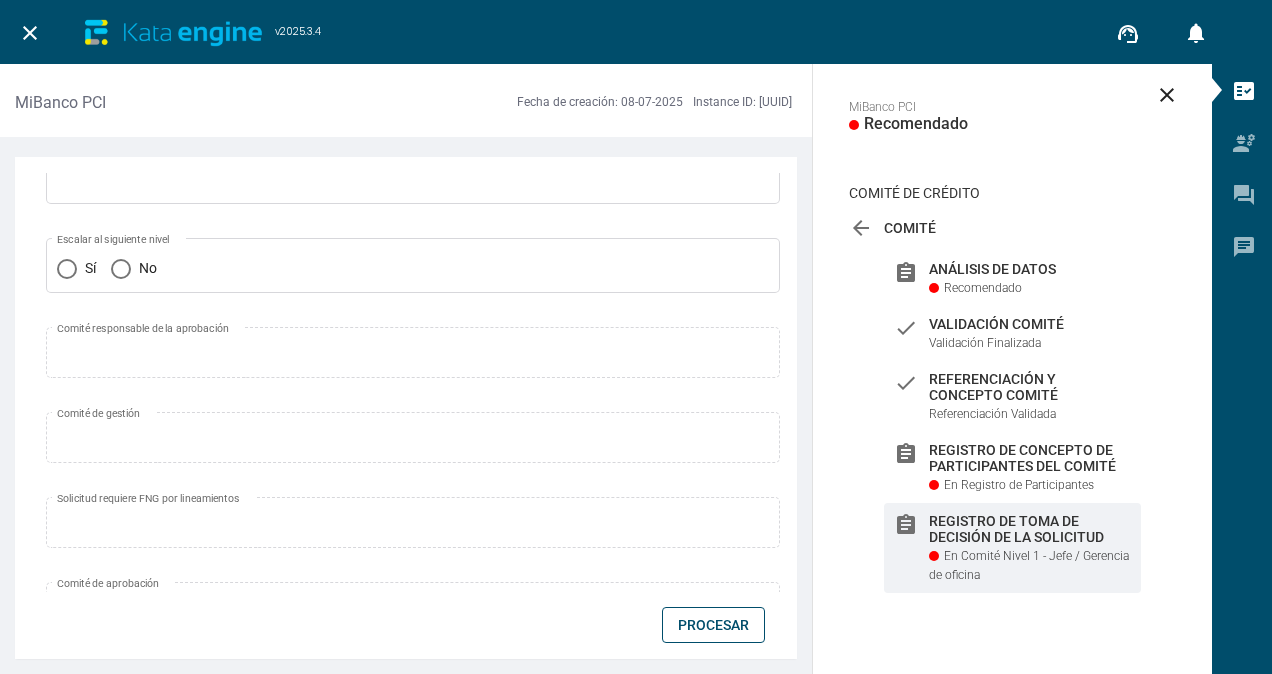 scroll, scrollTop: 399, scrollLeft: 0, axis: vertical 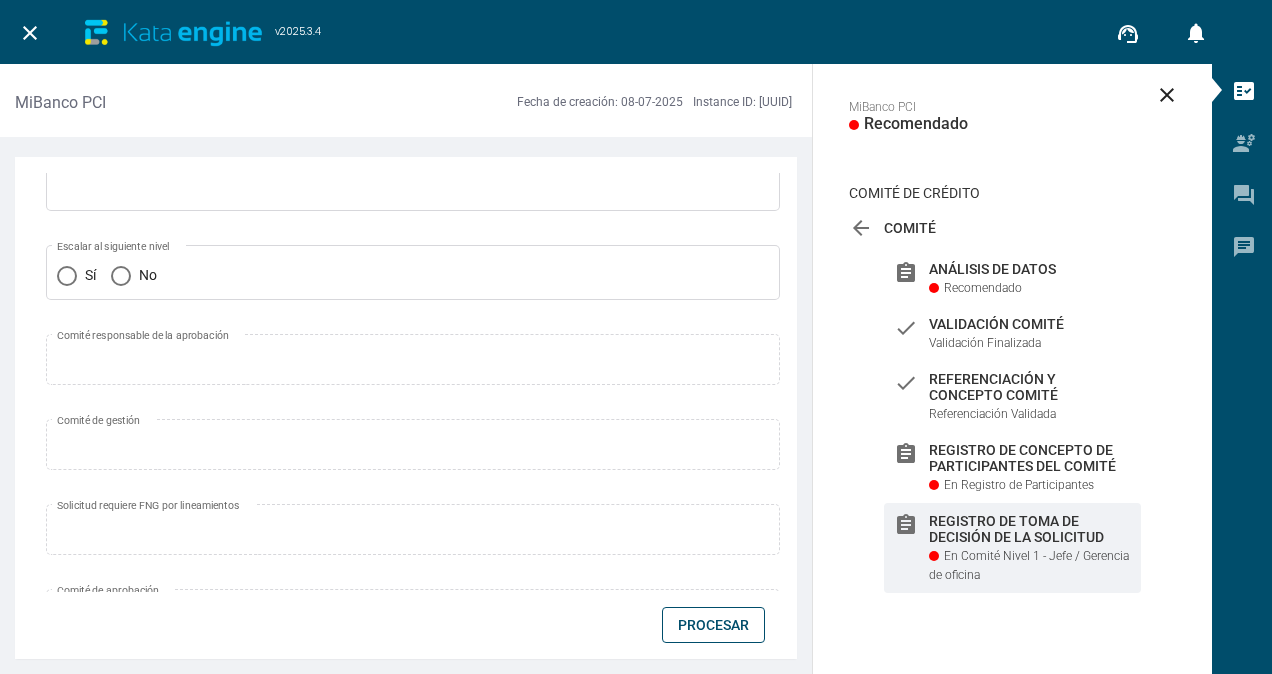 click on "Nombre completo de usuario comité [FULL_NAME] Fecha comité [DATE] Correo usuario comité [EMAIL] Cargo del usuario comité [TITLE] Decisión del nivel anterior Observaciones de validaciones y reglas no superadas Solicitud requiere FNG por lineamientos Modalidad de la solicitud Subcategoría de modalidad de la solicitud Producto de crédito Aprobado: Periodicidad de crédito Aprobado: Destino Aprobado Plazo aprobado: Tasa solicitada No hay elementos que mostrar 0 of 0 Aprobar Decisión Comité * Campo requerido Causal de rechazo Comité Causal de rechazo Comité Causal Devolución Comité Causal Devolución Comité I Causal Devolución Comité II Causal Devolución Comité III Observaciones Comité Causal de rechazo Observaciones de validaciones y reglas no superadas Sí No Escalar al siguiente nivel Escalamiento como caso especial Sustentación de la reconsideración Comité de Oficina Comité responsable de la aprobación *" at bounding box center [406, 408] 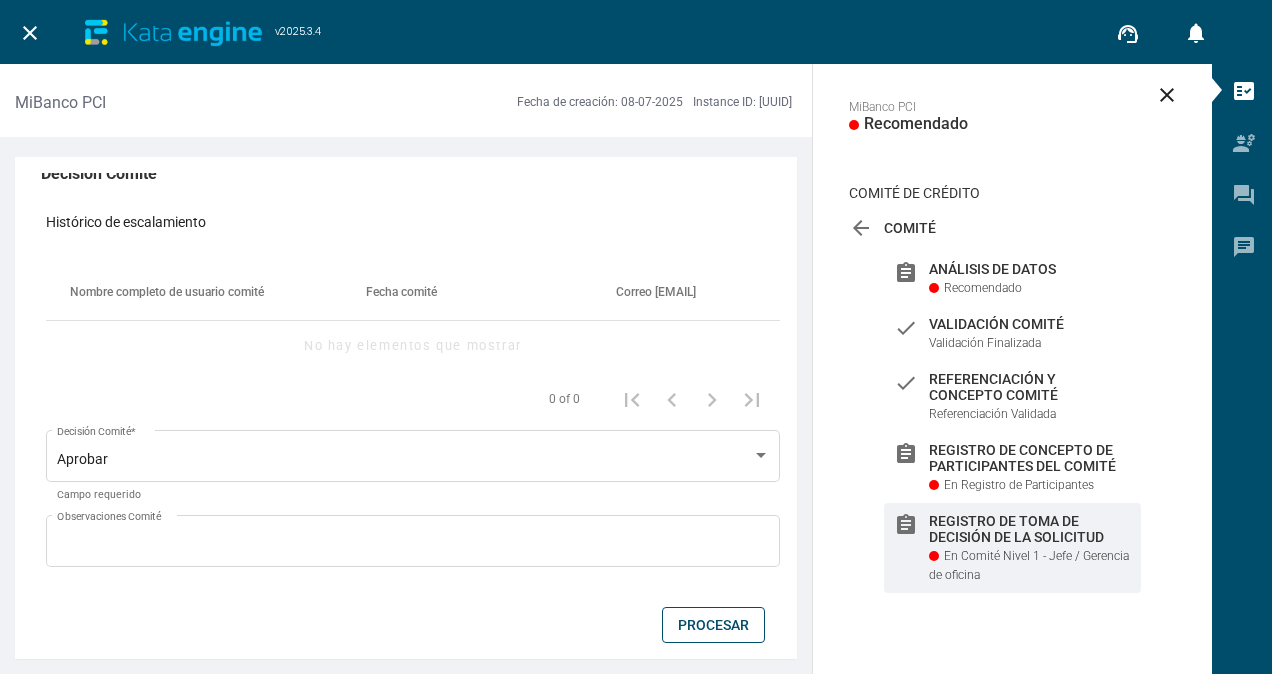 scroll, scrollTop: 0, scrollLeft: 0, axis: both 